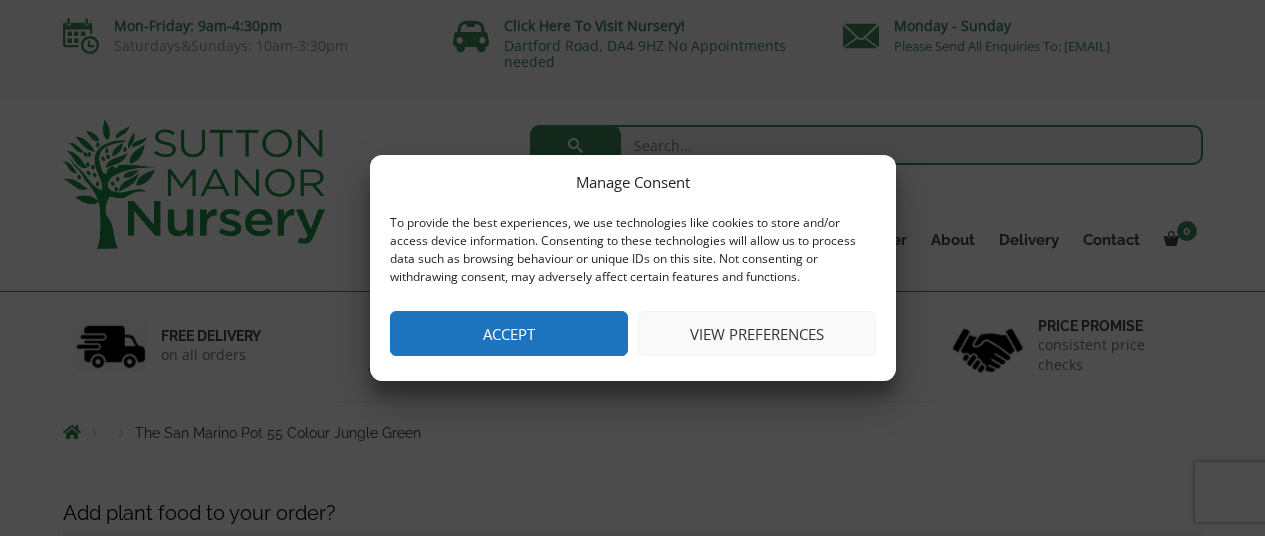 scroll, scrollTop: 0, scrollLeft: 0, axis: both 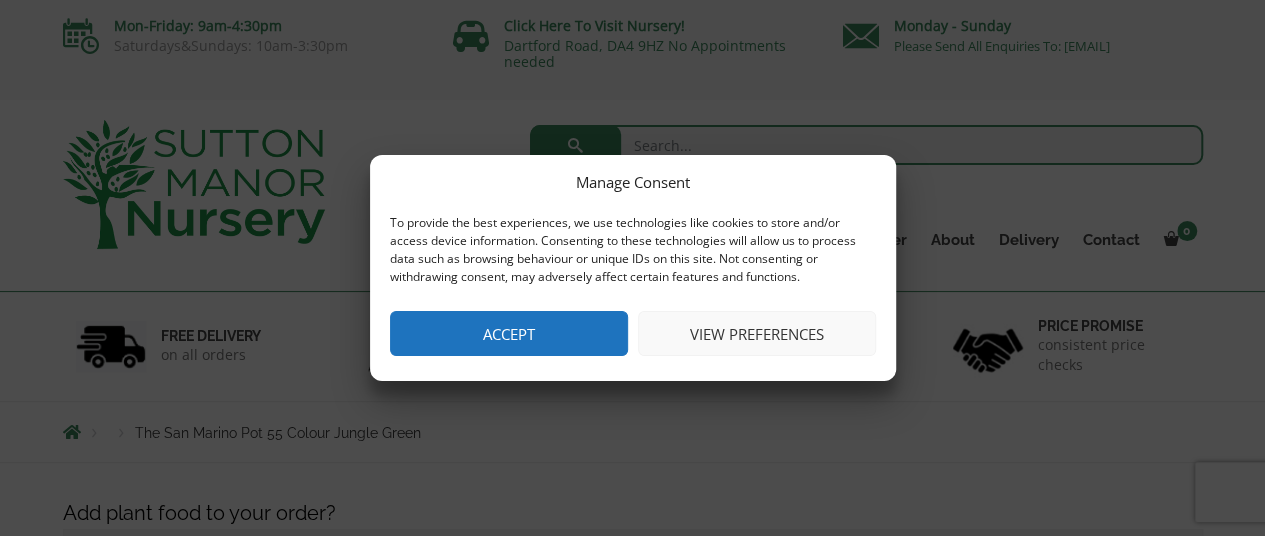 click on "Accept" at bounding box center (509, 333) 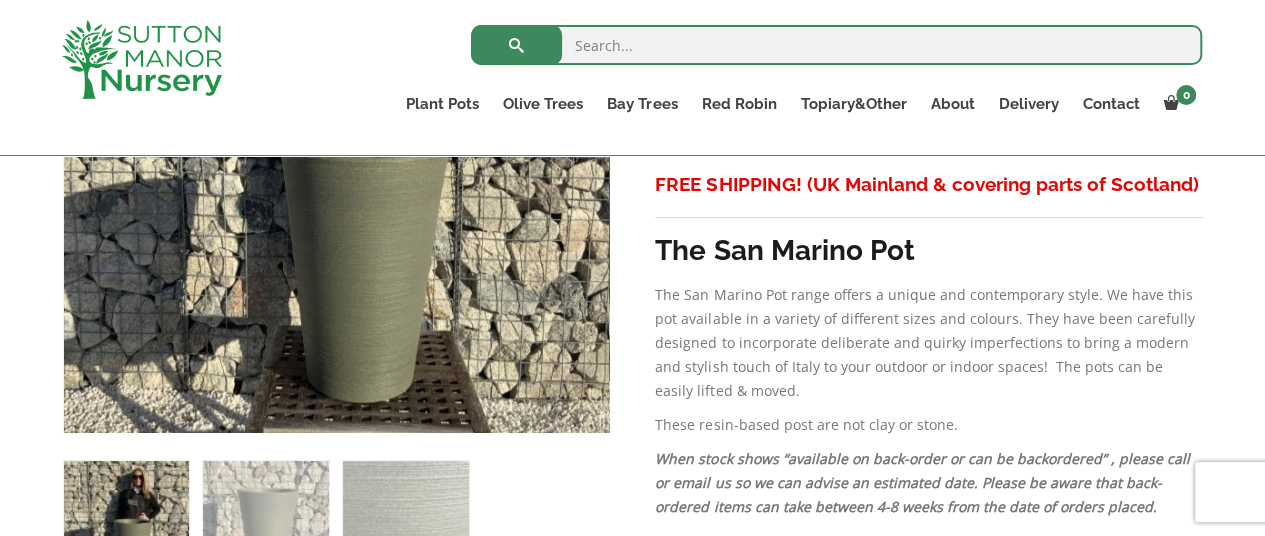 scroll, scrollTop: 700, scrollLeft: 0, axis: vertical 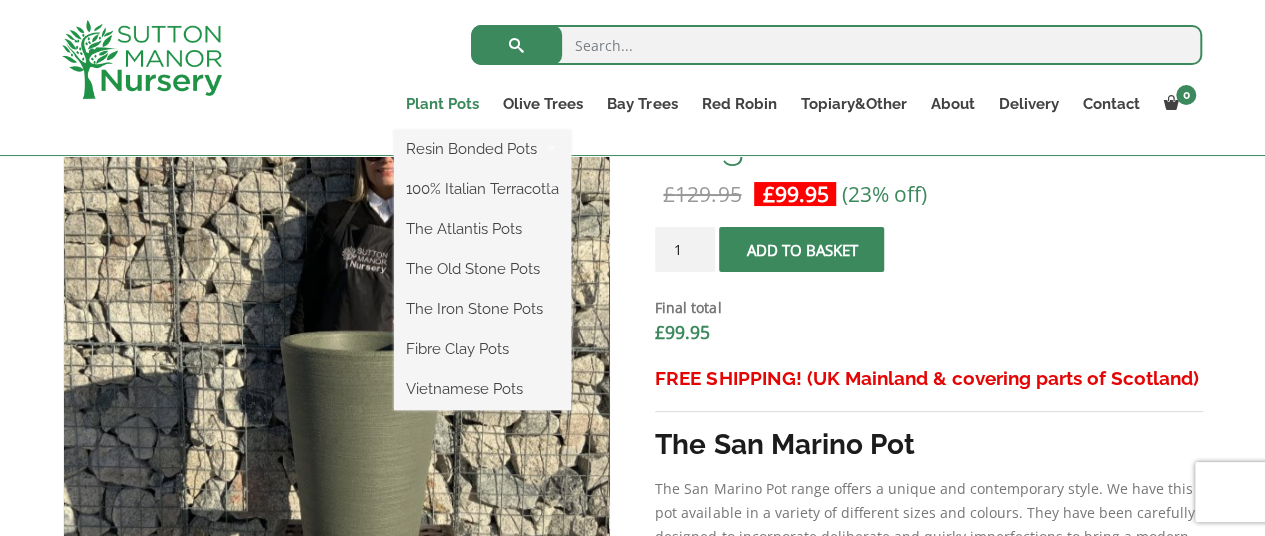 click on "Plant Pots" at bounding box center (442, 104) 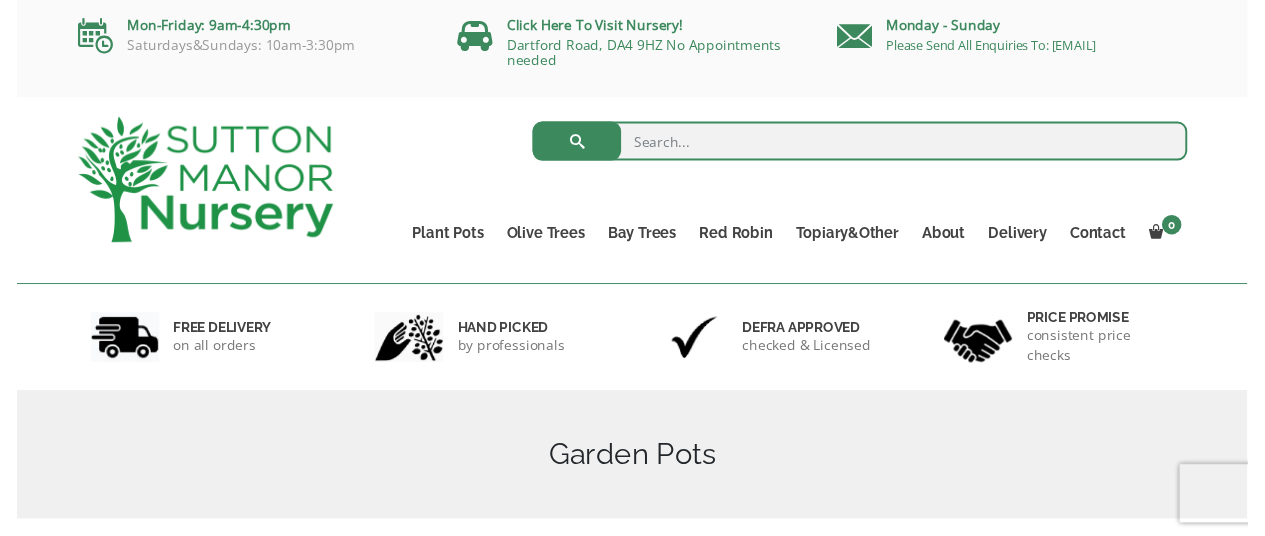 scroll, scrollTop: 0, scrollLeft: 0, axis: both 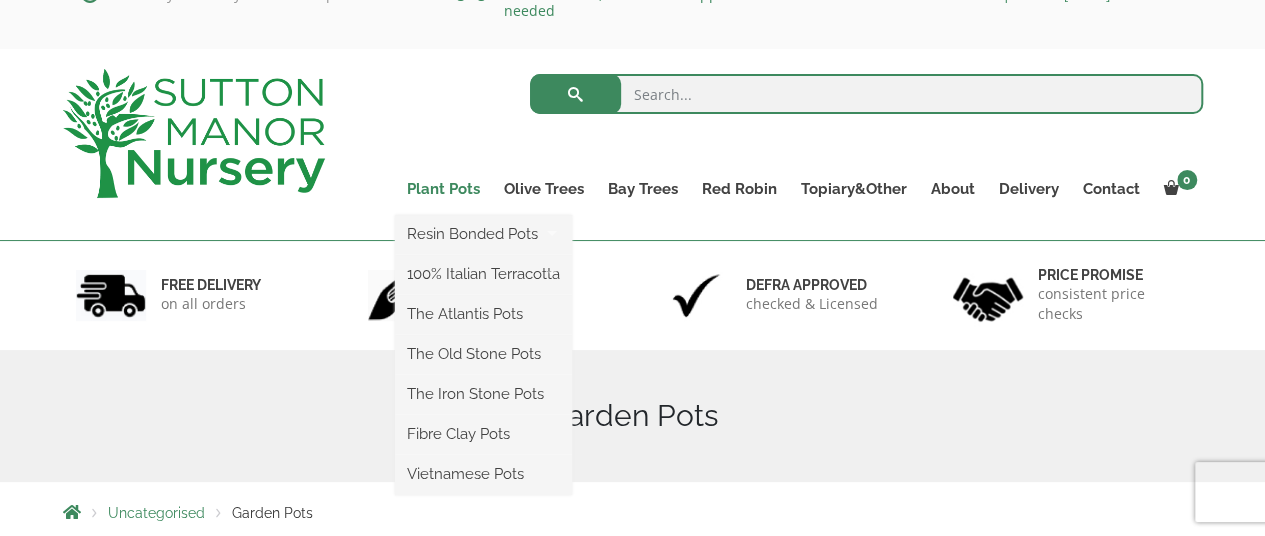 click on "Plant Pots" at bounding box center (443, 189) 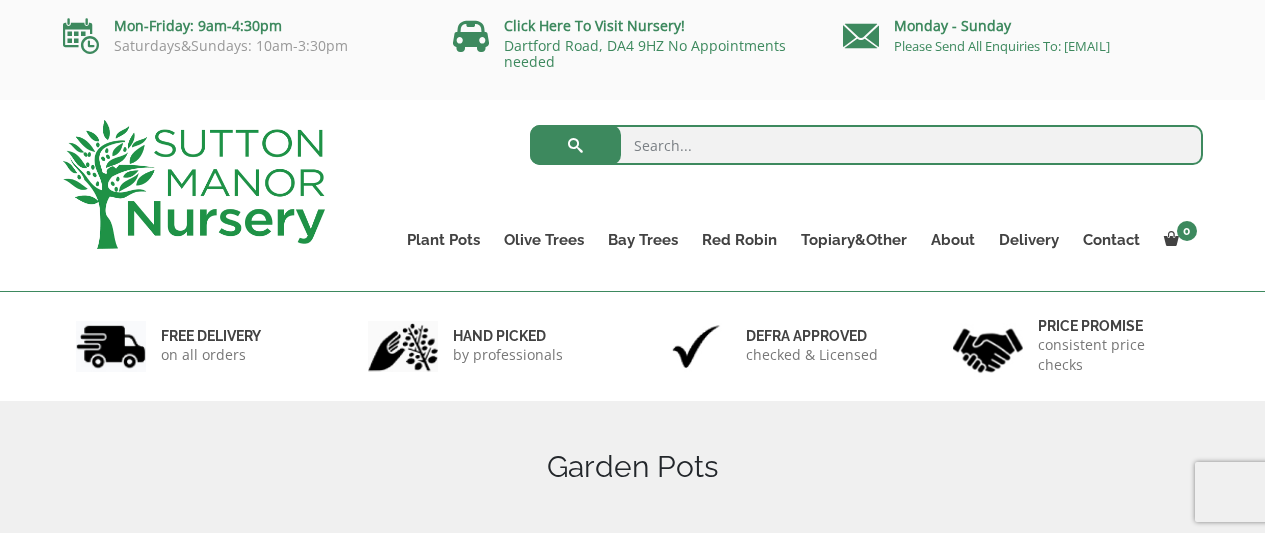scroll, scrollTop: 0, scrollLeft: 0, axis: both 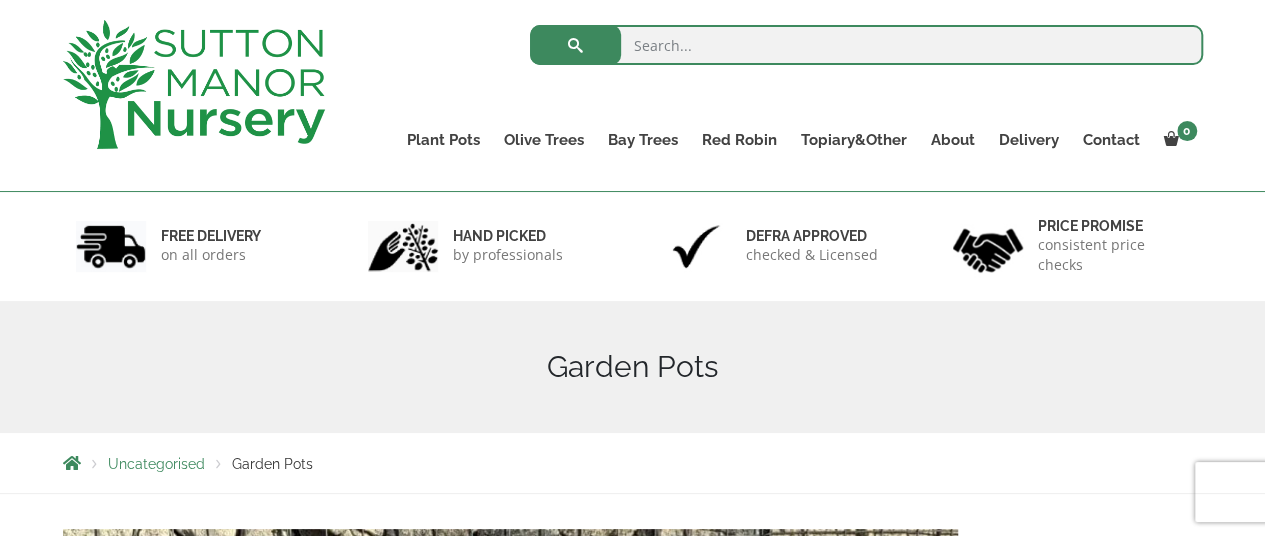 click on "Uncategorised" at bounding box center [156, 464] 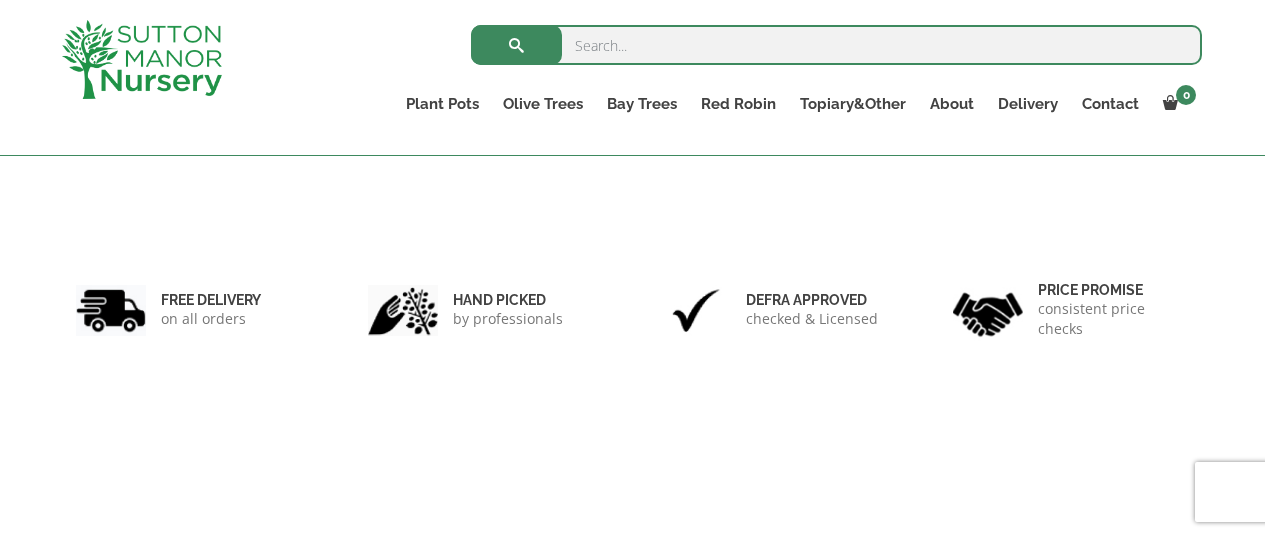 scroll, scrollTop: 400, scrollLeft: 0, axis: vertical 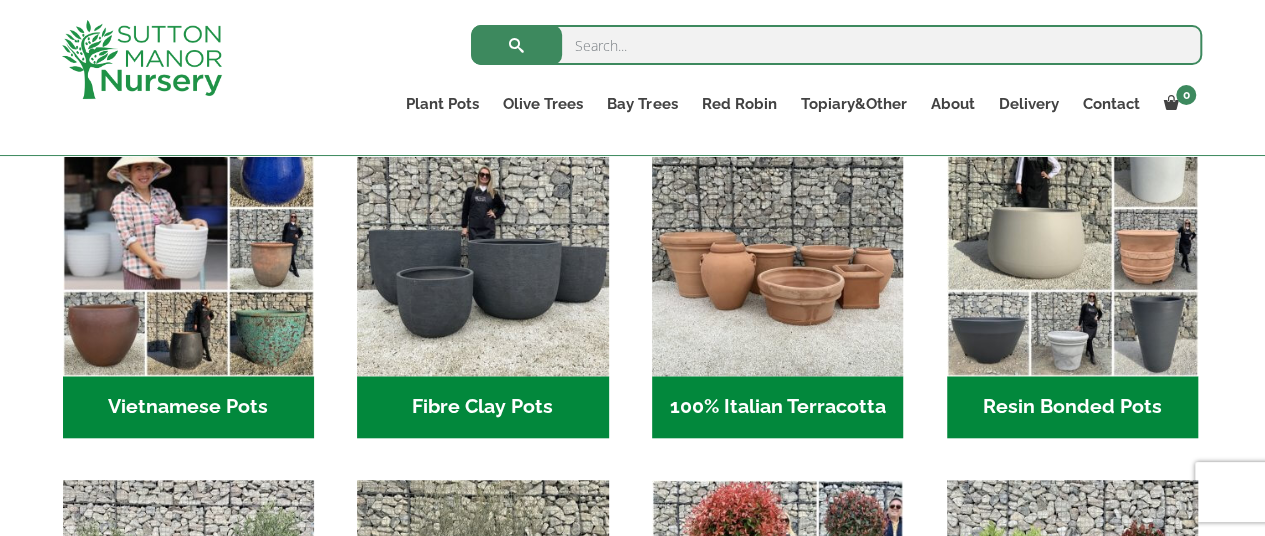 click on "Resin Bonded Pots  (212)" at bounding box center [1072, 407] 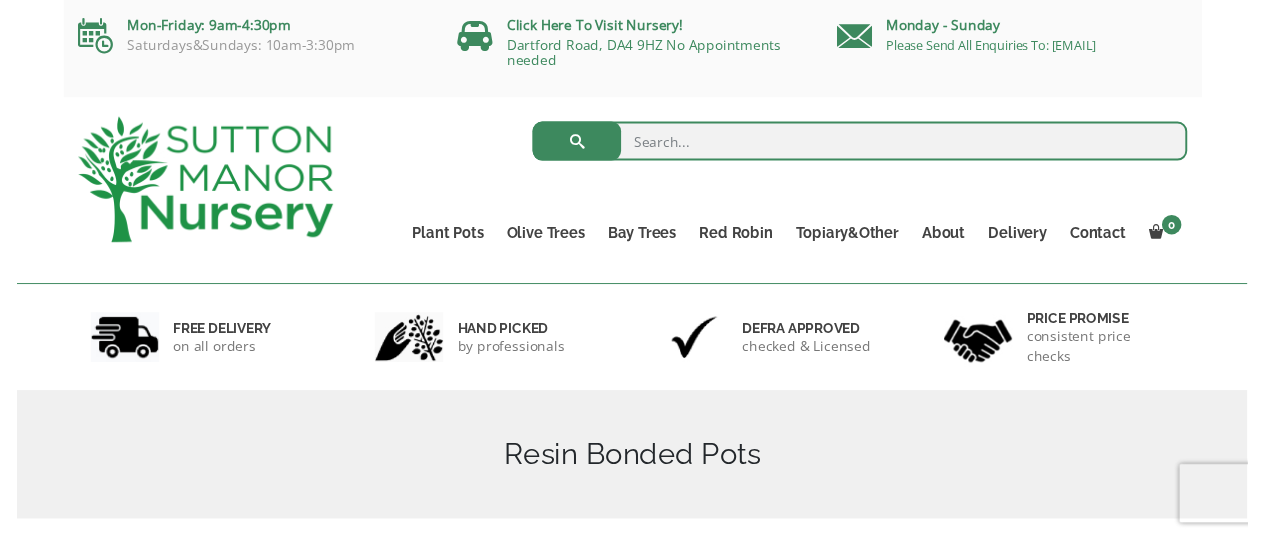 scroll, scrollTop: 0, scrollLeft: 0, axis: both 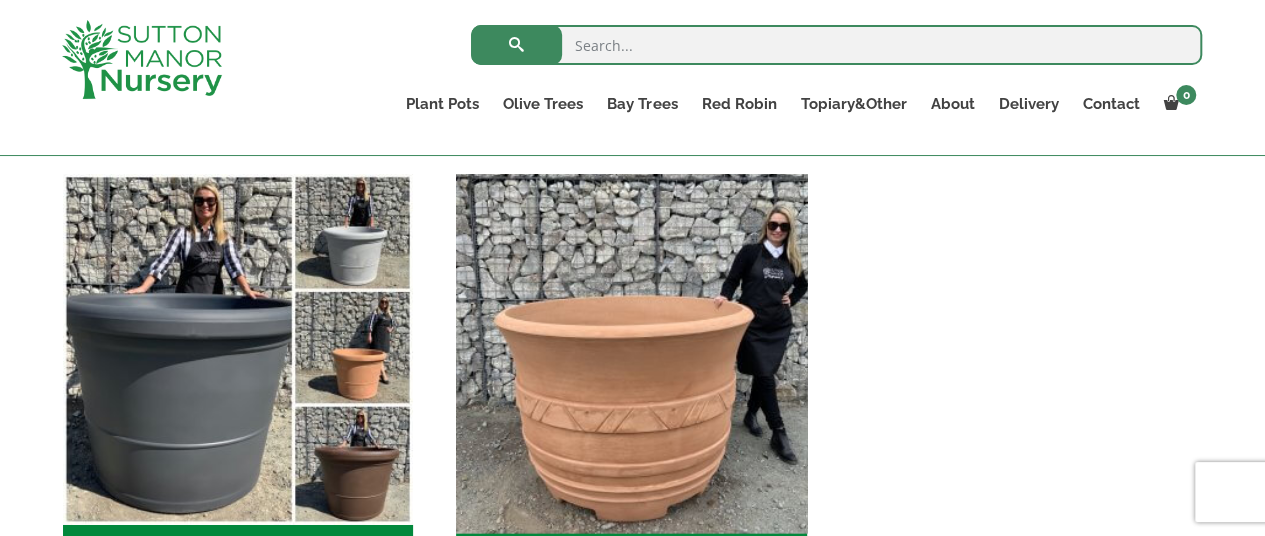 click at bounding box center [632, 349] 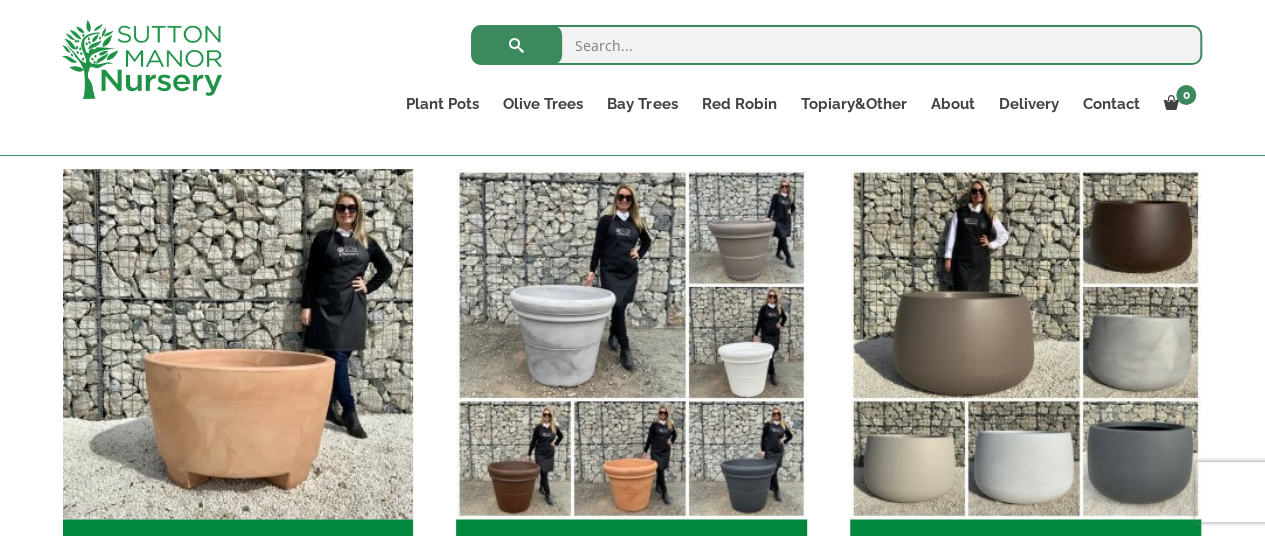 scroll, scrollTop: 700, scrollLeft: 0, axis: vertical 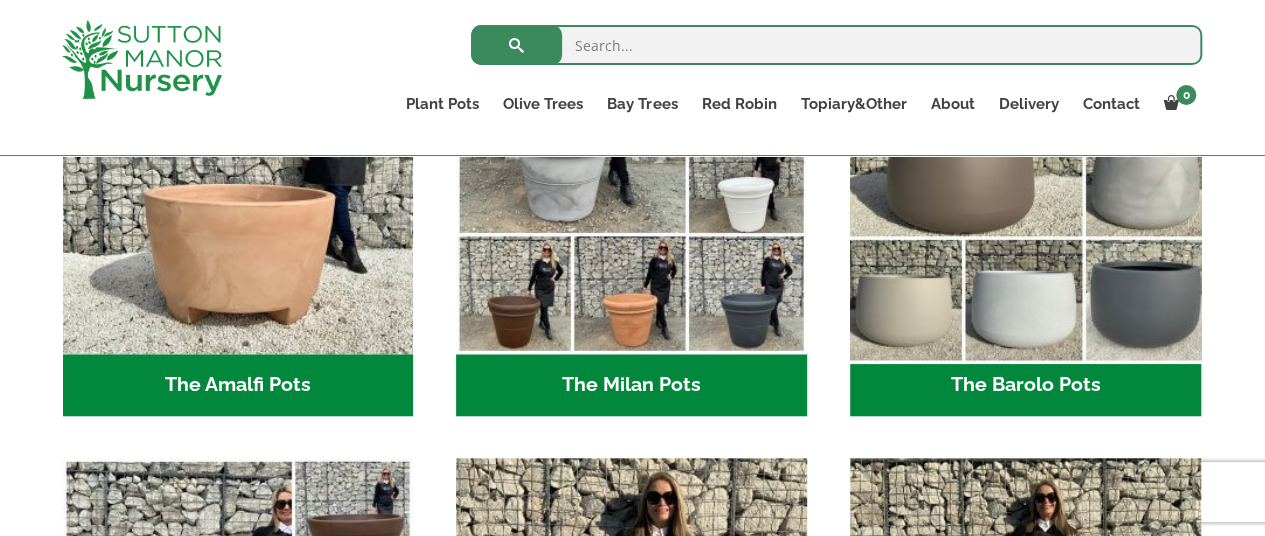 click at bounding box center (1025, 179) 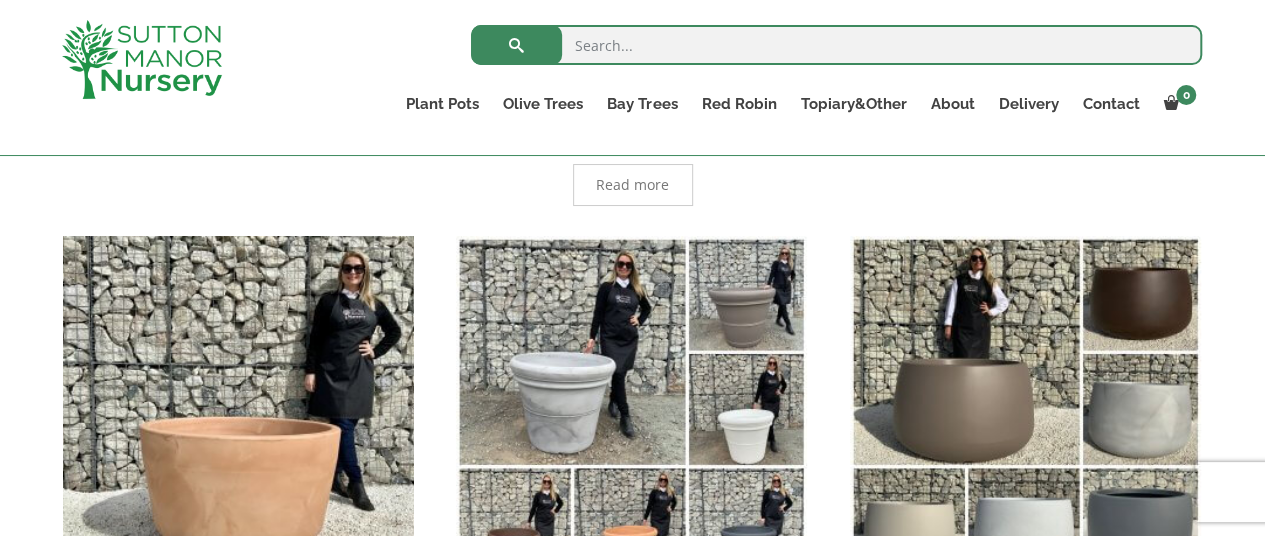 scroll, scrollTop: 500, scrollLeft: 0, axis: vertical 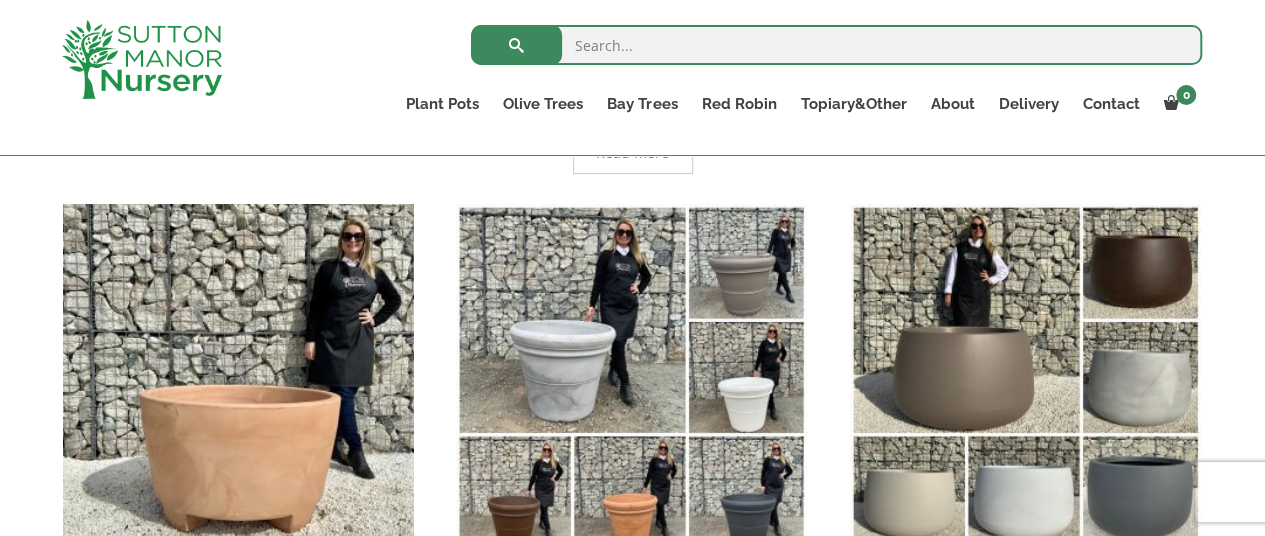 click at bounding box center (238, 379) 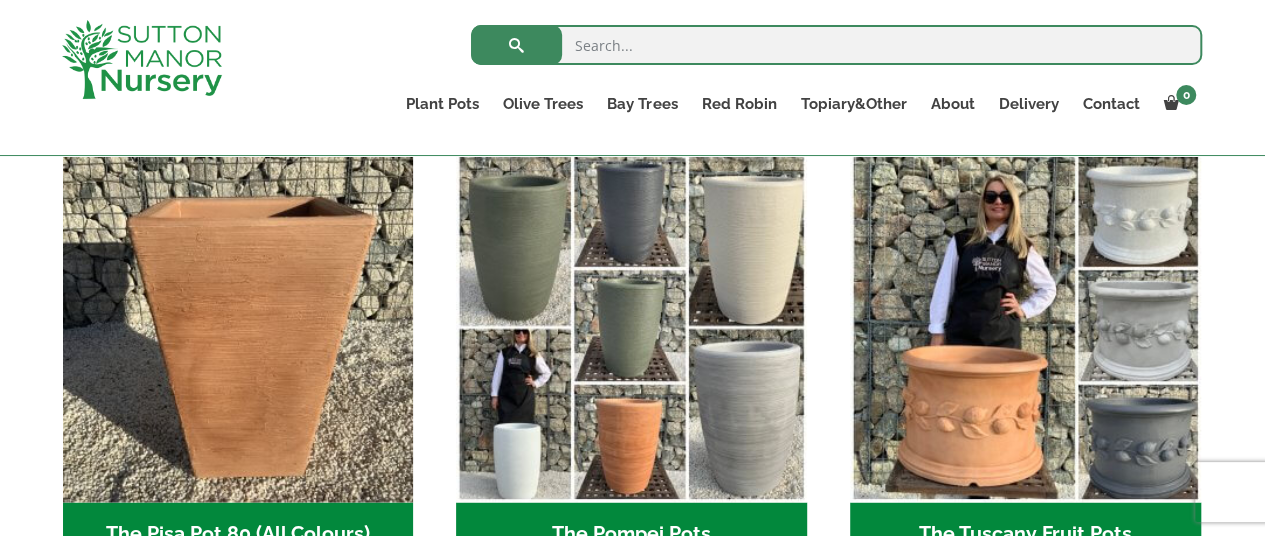scroll, scrollTop: 1600, scrollLeft: 0, axis: vertical 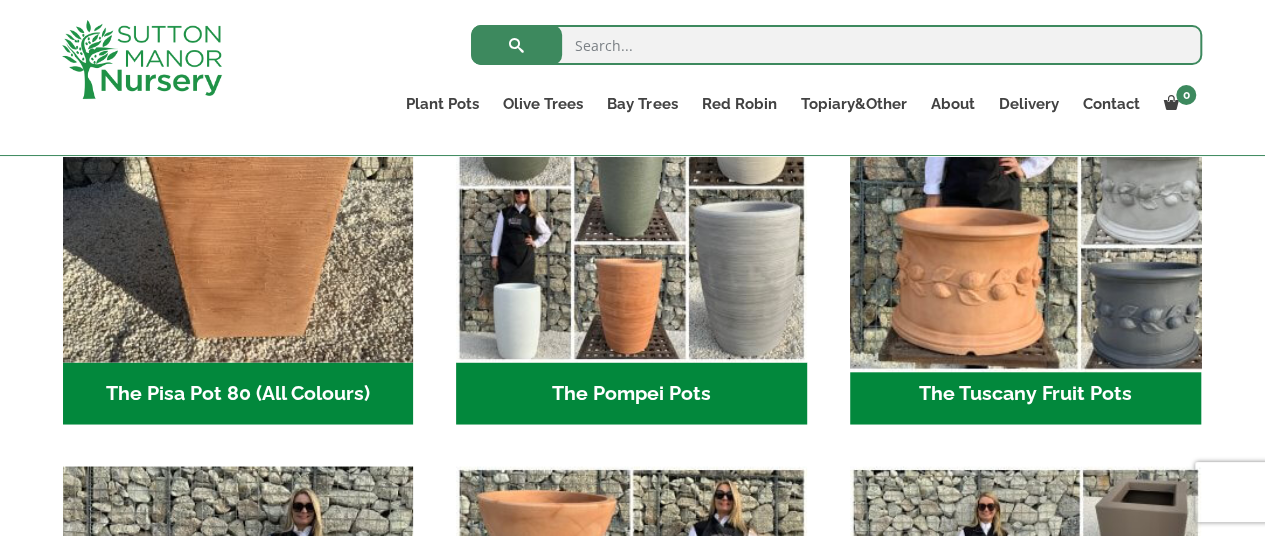 click at bounding box center [1025, 187] 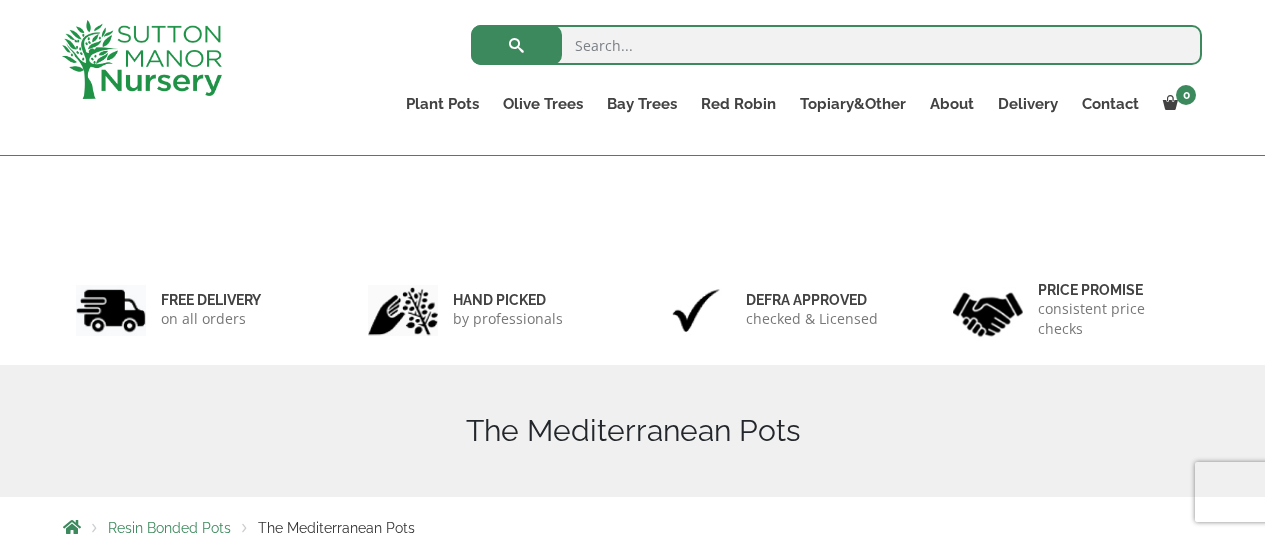 scroll, scrollTop: 500, scrollLeft: 0, axis: vertical 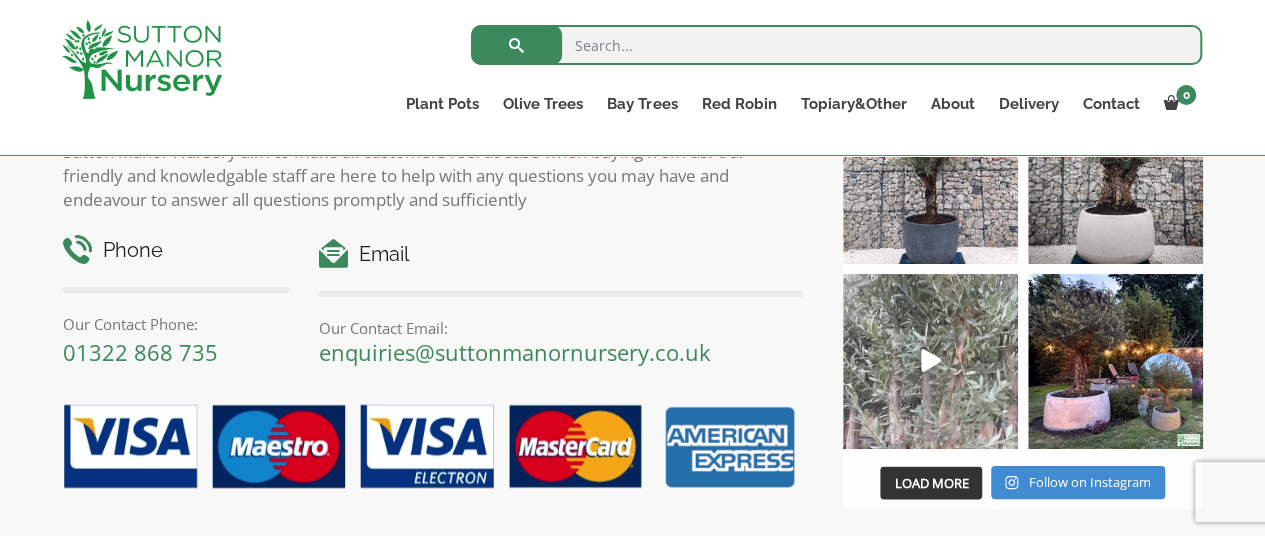 drag, startPoint x: 942, startPoint y: 294, endPoint x: 729, endPoint y: 229, distance: 222.6971 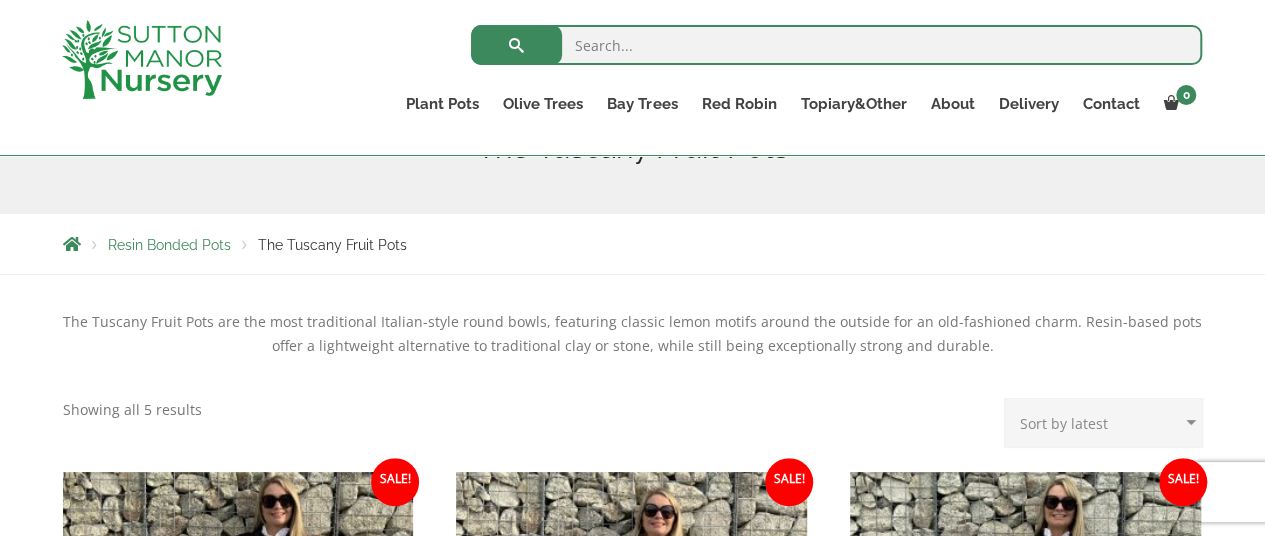 scroll, scrollTop: 0, scrollLeft: 0, axis: both 